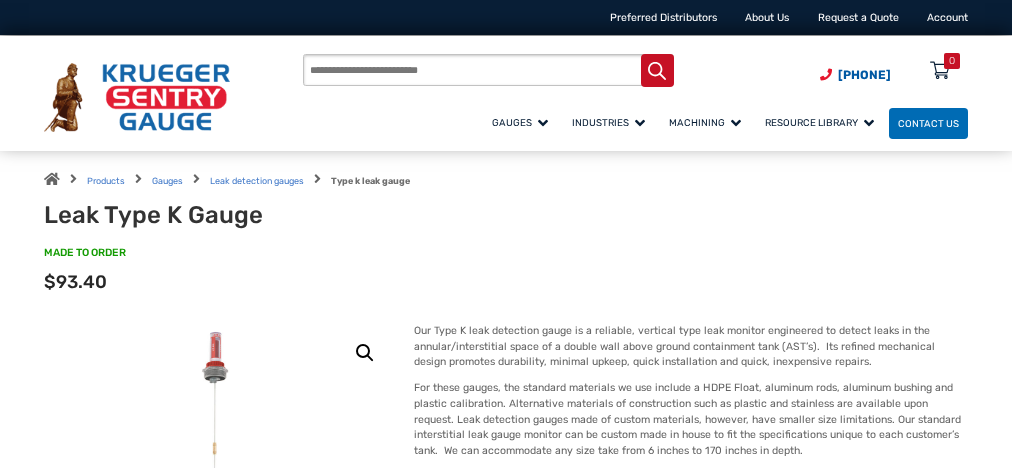 scroll, scrollTop: 0, scrollLeft: 0, axis: both 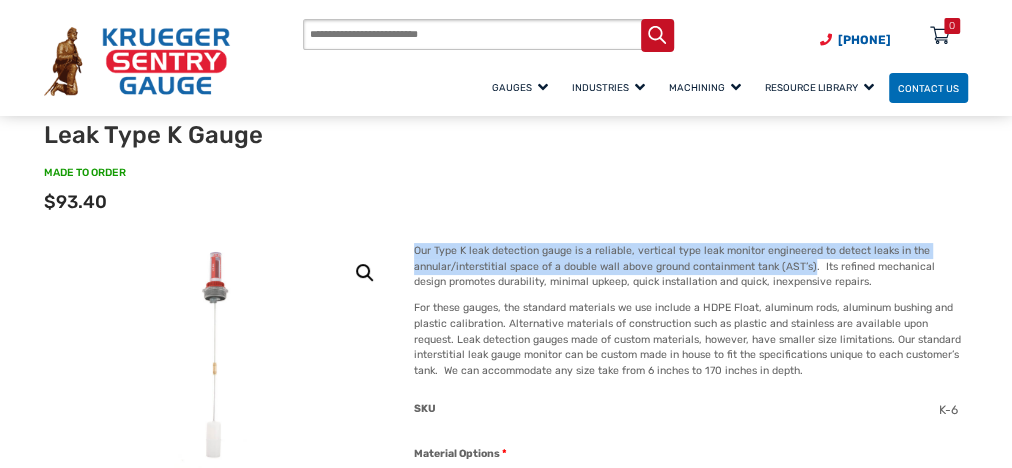 drag, startPoint x: 416, startPoint y: 254, endPoint x: 808, endPoint y: 264, distance: 392.12753 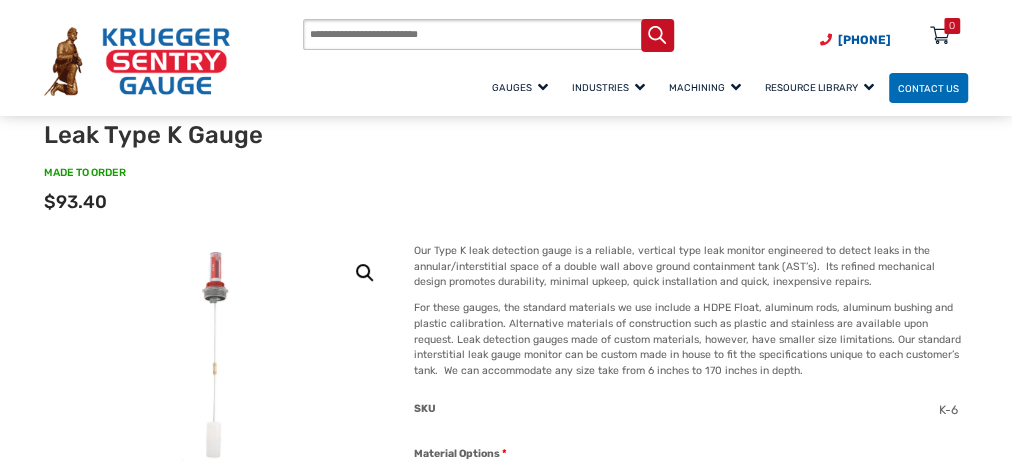 click on "Options total
$93.40" 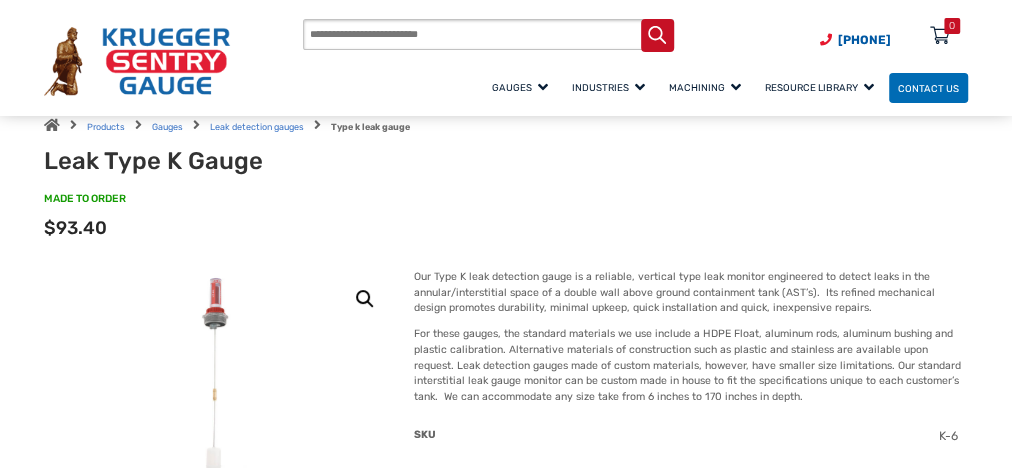 scroll, scrollTop: 80, scrollLeft: 0, axis: vertical 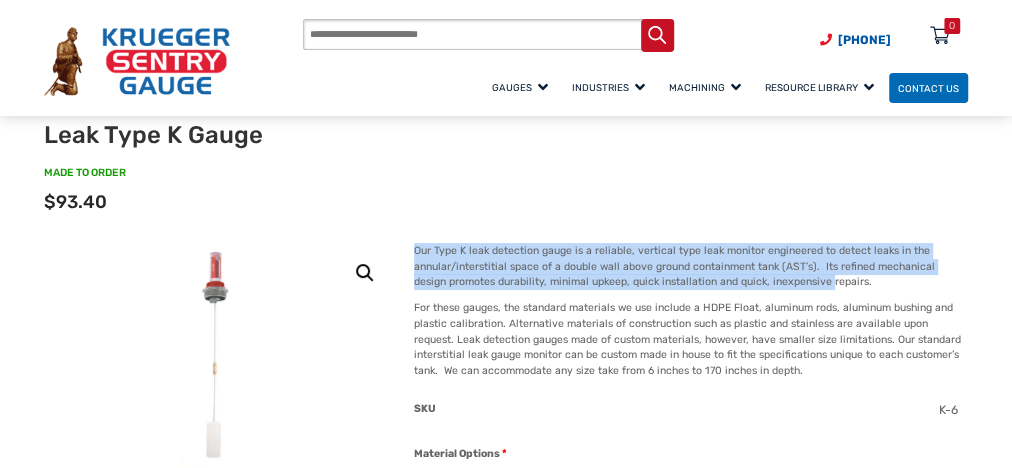 drag, startPoint x: 415, startPoint y: 249, endPoint x: 793, endPoint y: 287, distance: 379.90524 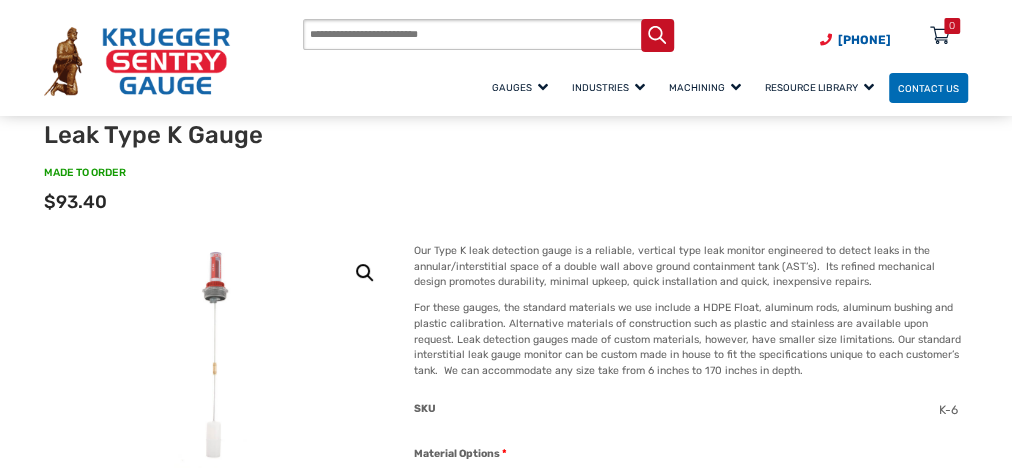 scroll, scrollTop: 0, scrollLeft: 0, axis: both 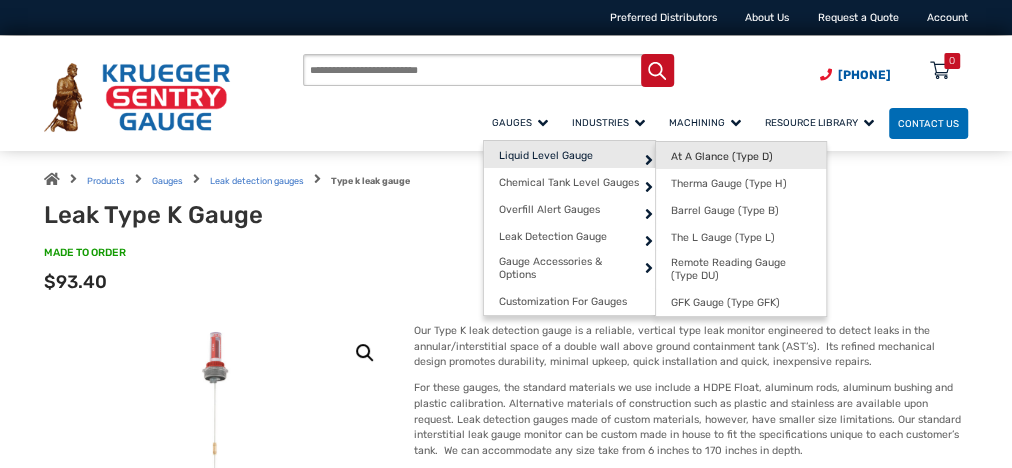 click on "At A Glance (Type D)" at bounding box center (722, 156) 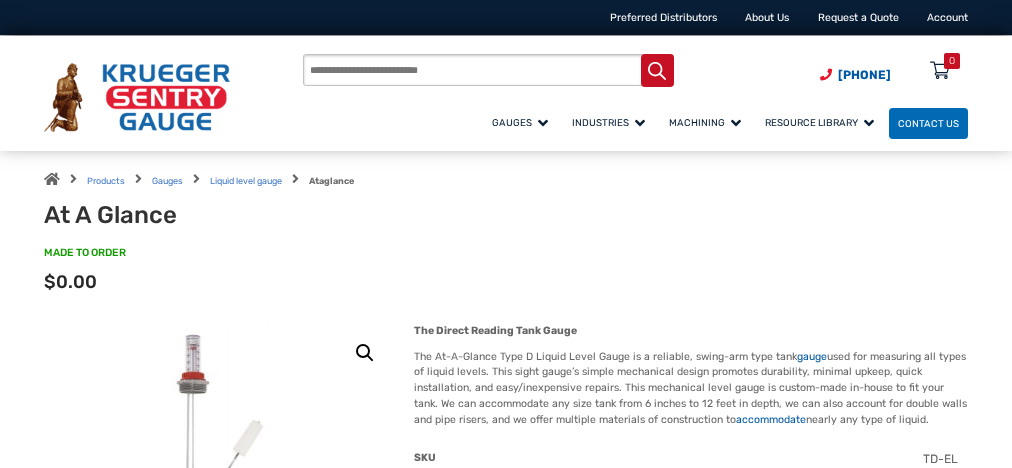 scroll, scrollTop: 0, scrollLeft: 0, axis: both 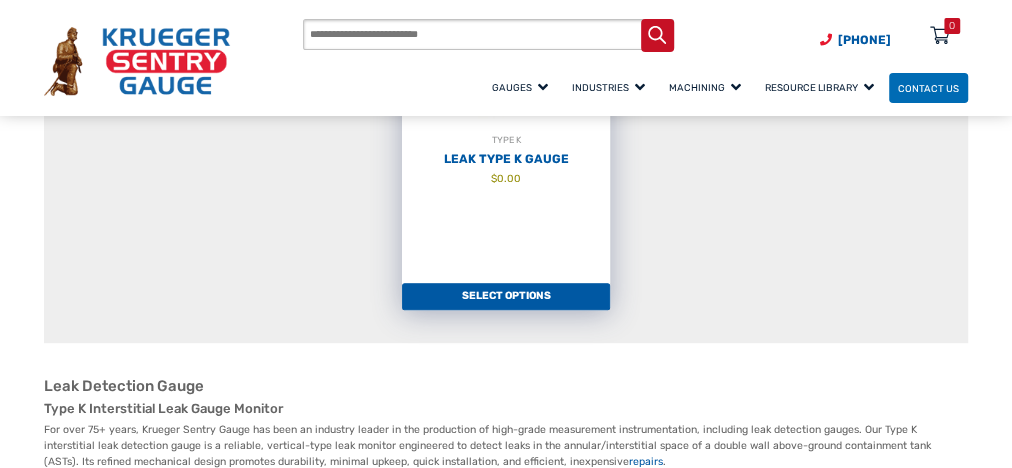 click on "Select options" at bounding box center [506, 297] 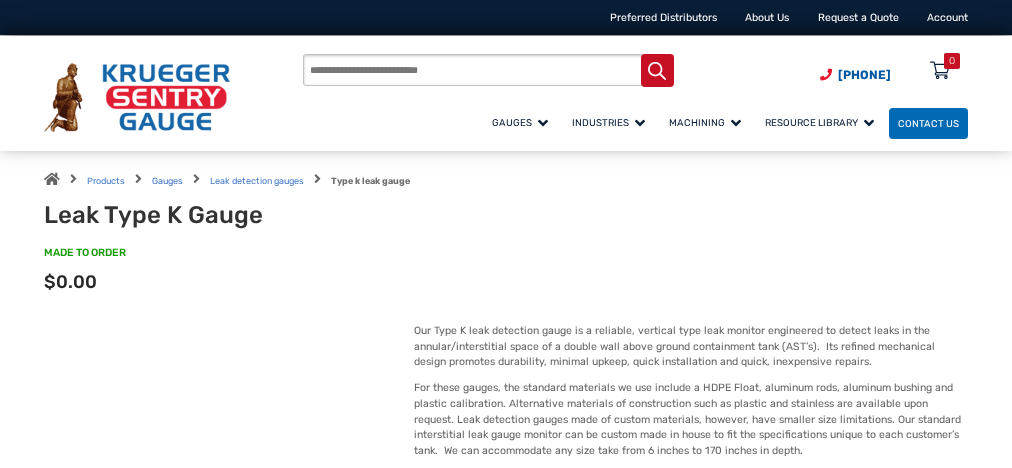 scroll, scrollTop: 0, scrollLeft: 0, axis: both 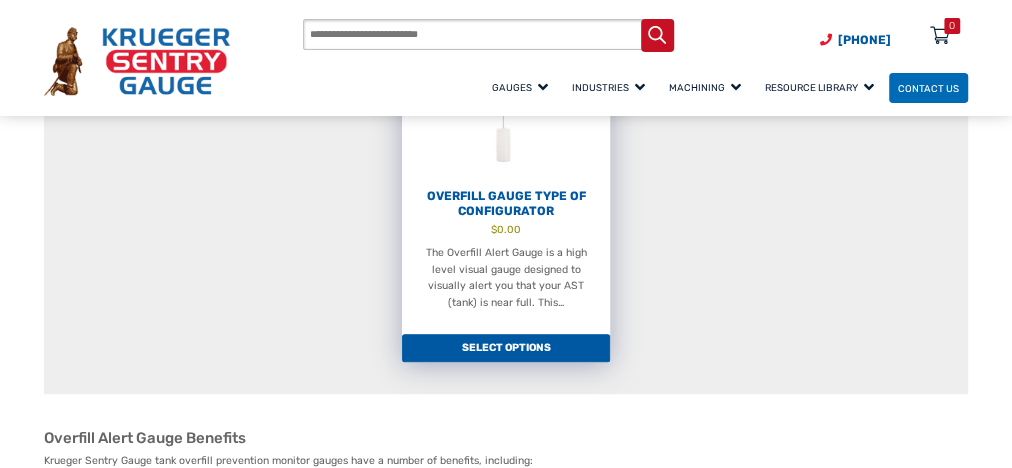 click on "Select options" at bounding box center (506, 348) 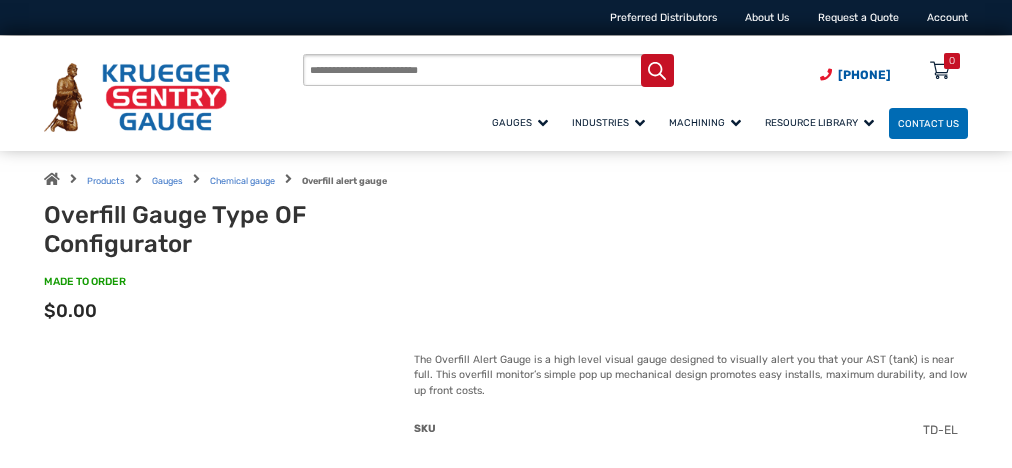 scroll, scrollTop: 0, scrollLeft: 0, axis: both 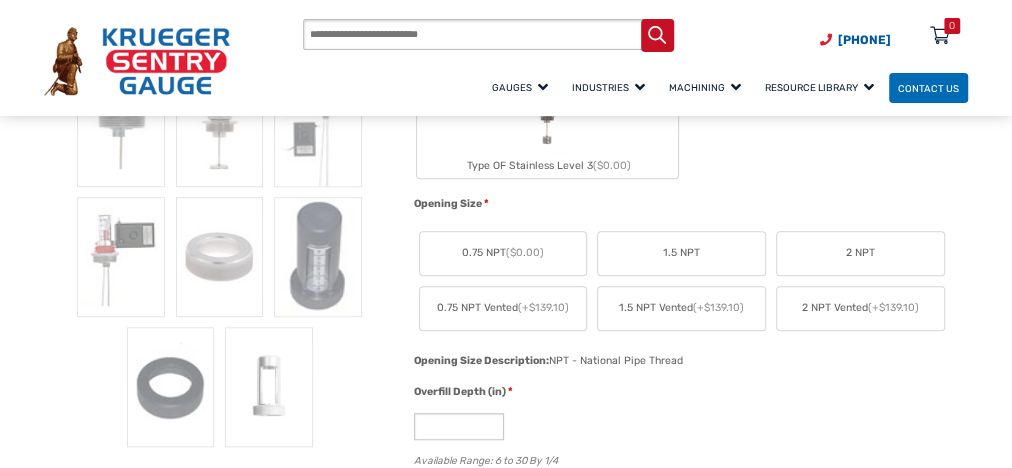 click on "0.75 NPT  ($0.00)" at bounding box center (503, 253) 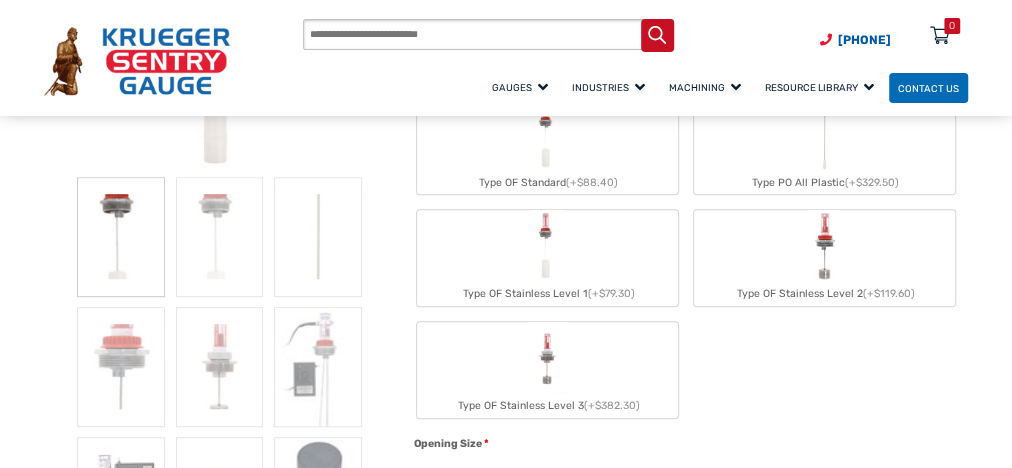scroll, scrollTop: 320, scrollLeft: 0, axis: vertical 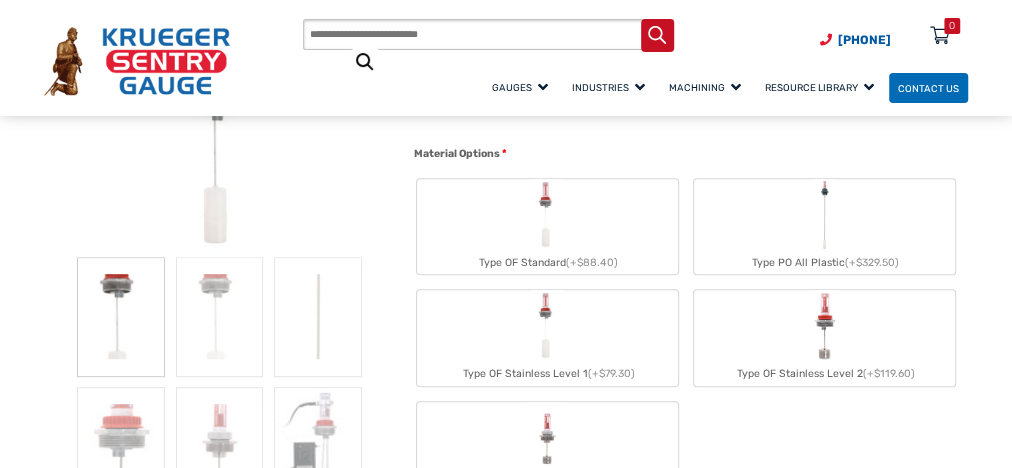 click on "Type OF Standard  (+$88.40)" at bounding box center (547, 227) 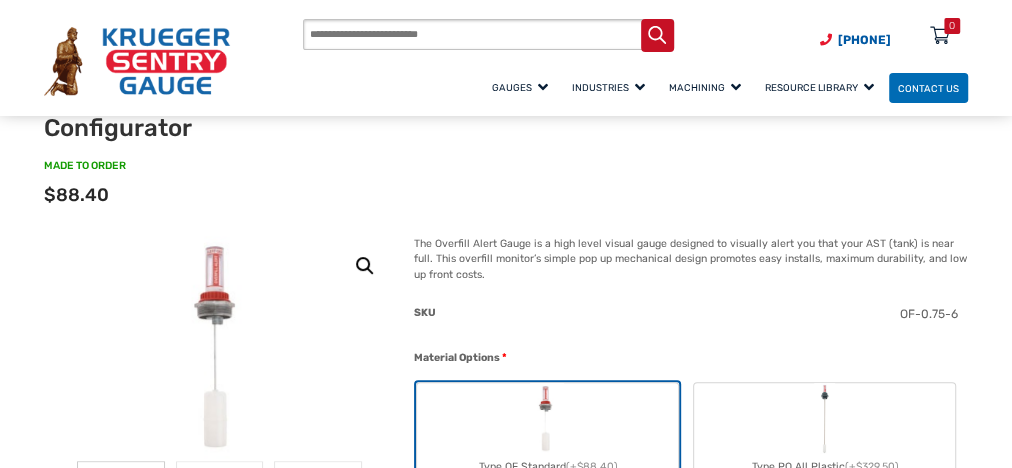scroll, scrollTop: 80, scrollLeft: 0, axis: vertical 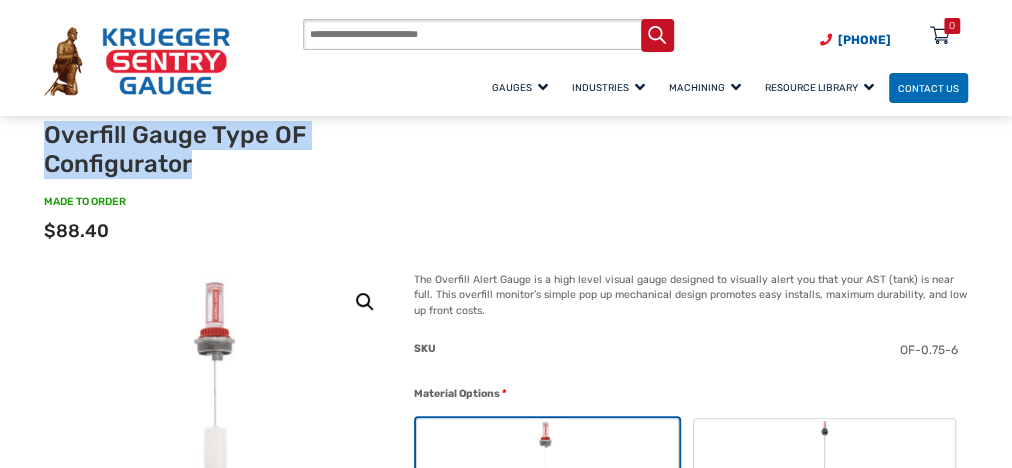 drag, startPoint x: 45, startPoint y: 130, endPoint x: 237, endPoint y: 167, distance: 195.53261 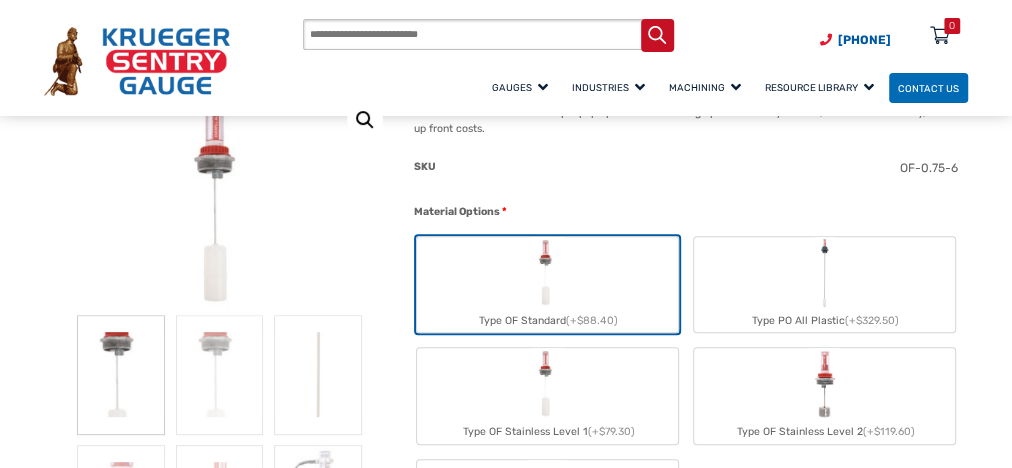 scroll, scrollTop: 0, scrollLeft: 0, axis: both 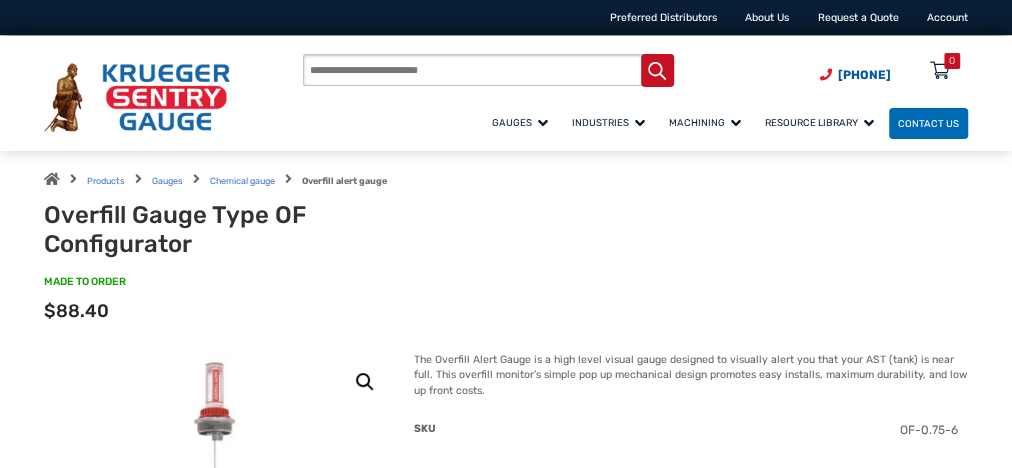click on "Products search
(920) 434-8860
Menu
0
Menu Account
Gauges
Liquid Level Gauge
At A Glance (Type D)
Therma Gauge (Type H)
Barrel Gauge (Type B)
The L Gauge (Type L)
Remote Reading Gauge (Type DU)
GFK Gauge (Type GFK)
Chemical Tank Level Gauges
At A Glance (Type D)" at bounding box center (635, 97) 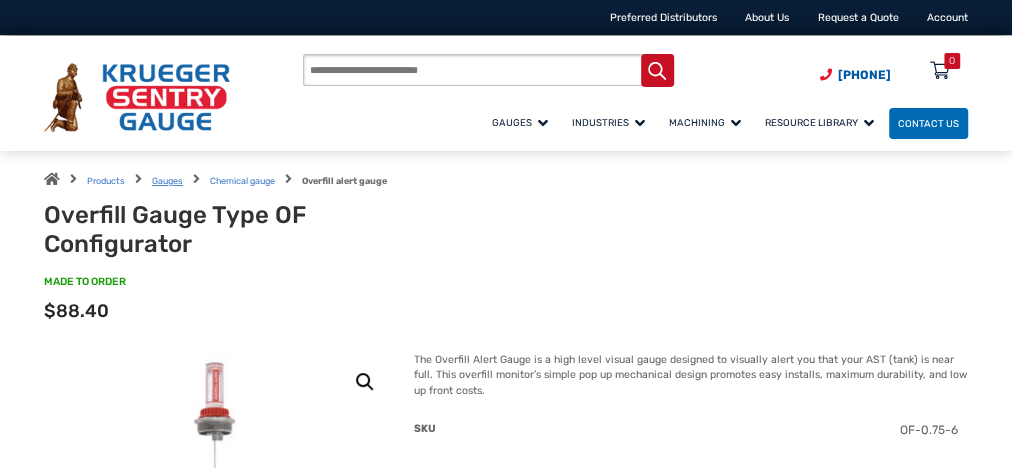 click on "Gauges" at bounding box center (167, 181) 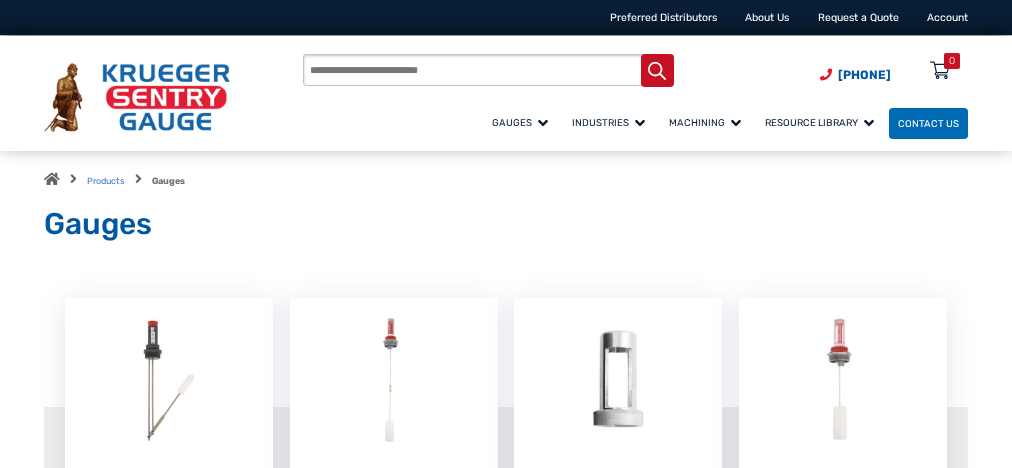 scroll, scrollTop: 0, scrollLeft: 0, axis: both 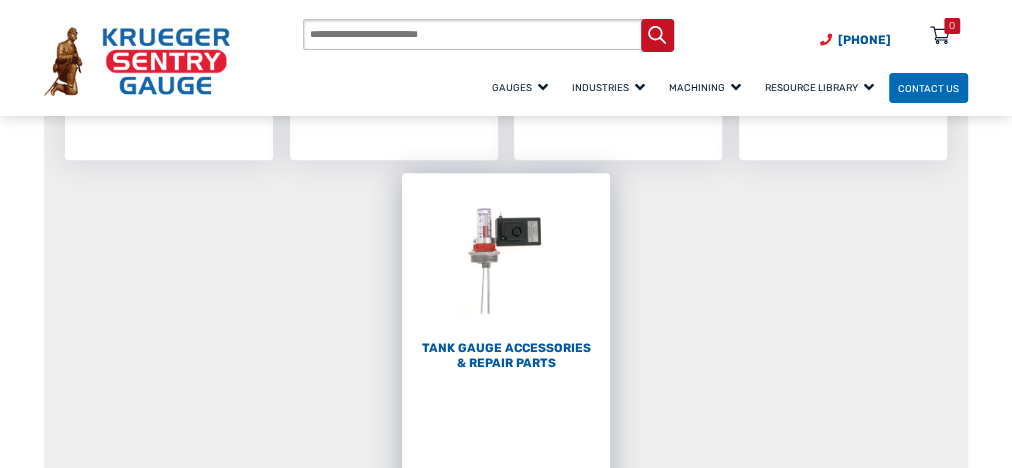 click at bounding box center (506, 255) 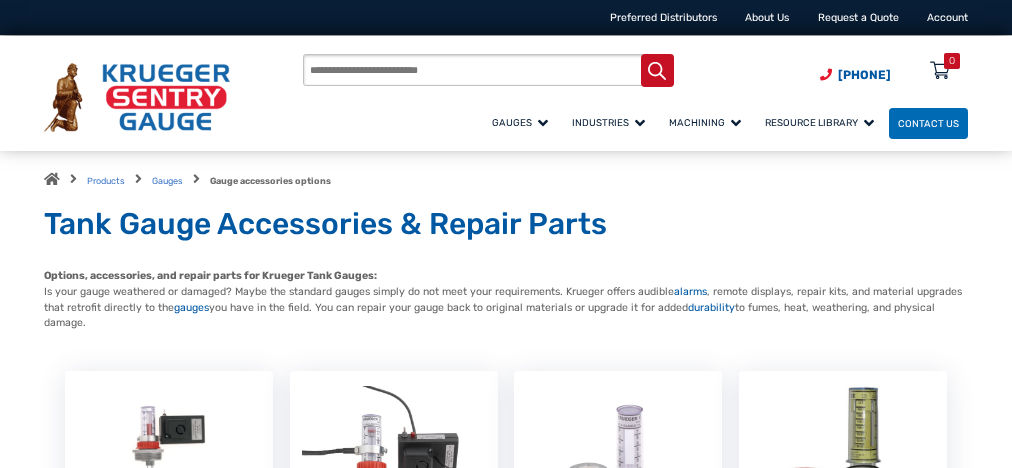 scroll, scrollTop: 0, scrollLeft: 0, axis: both 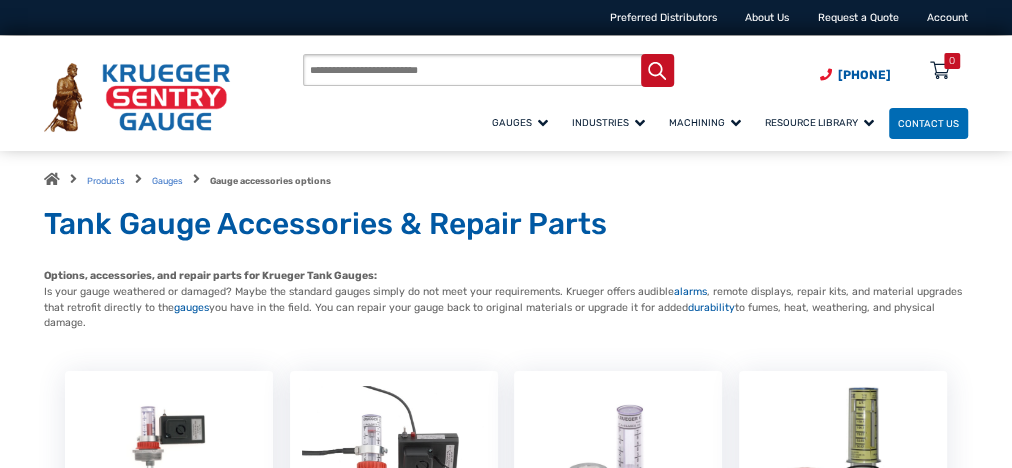 click on "Tank Gauge Accessories & Repair Parts" at bounding box center (506, 225) 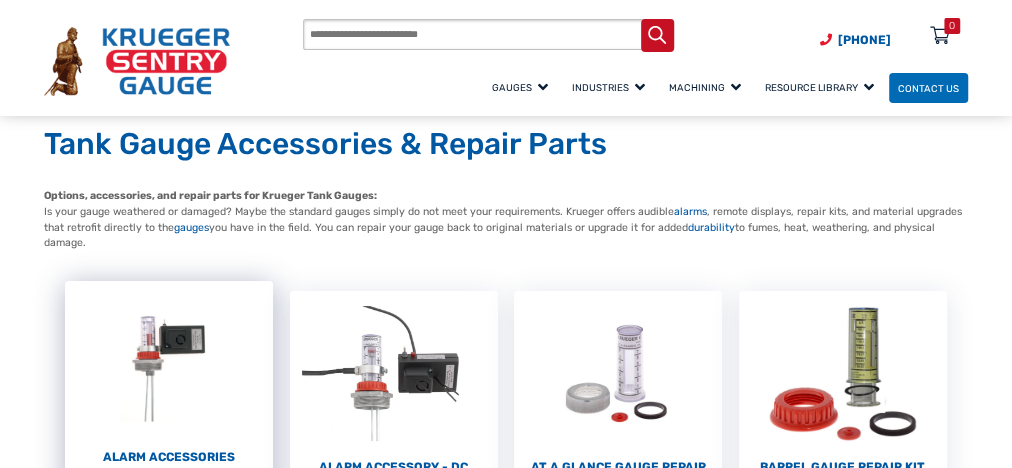 scroll, scrollTop: 240, scrollLeft: 0, axis: vertical 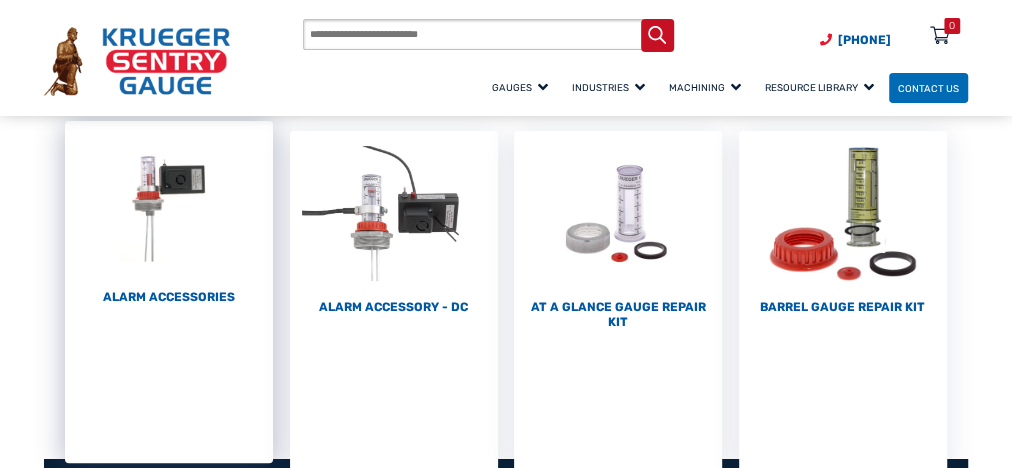 click at bounding box center [169, 203] 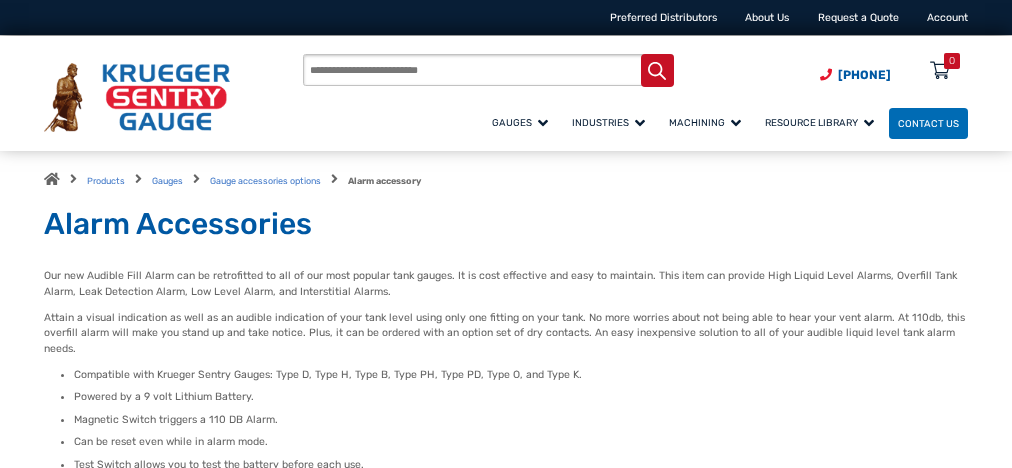 scroll, scrollTop: 0, scrollLeft: 0, axis: both 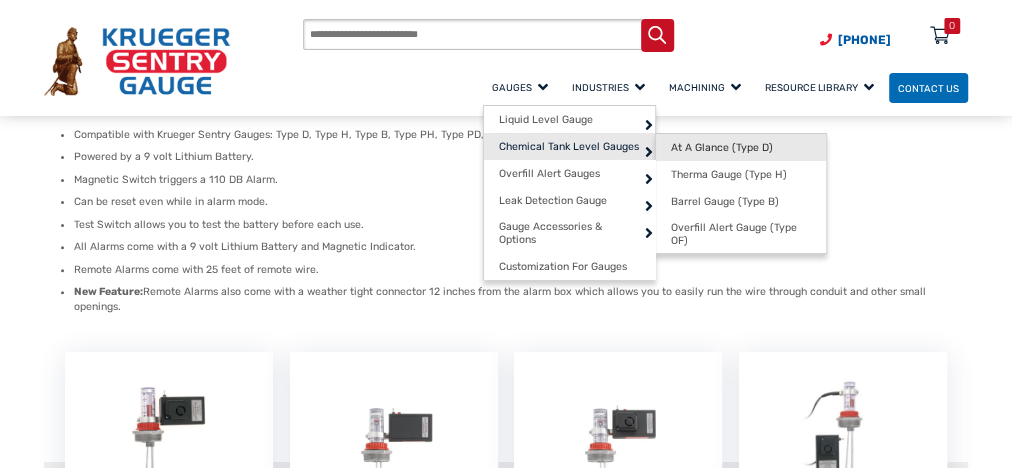 click on "At A Glance (Type D)" at bounding box center [722, 147] 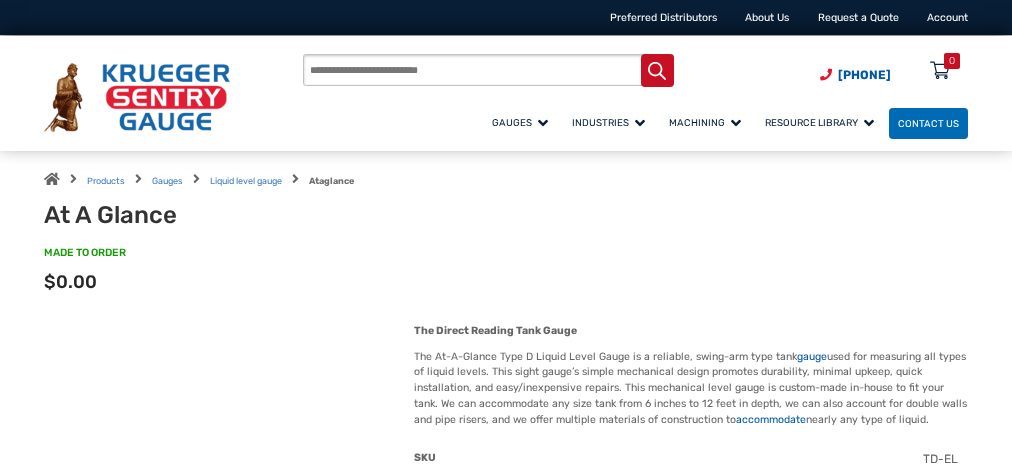 scroll, scrollTop: 0, scrollLeft: 0, axis: both 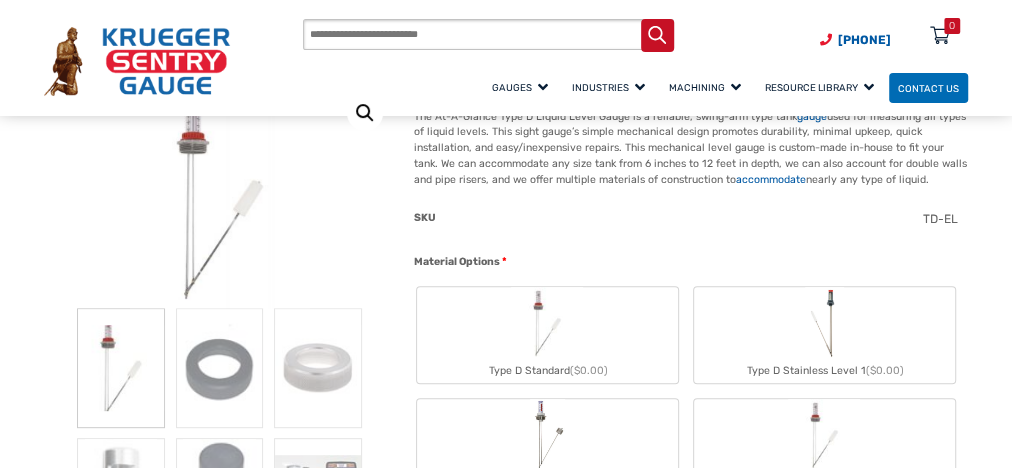 click on "Type D Standard  ($0.00)" at bounding box center [547, 335] 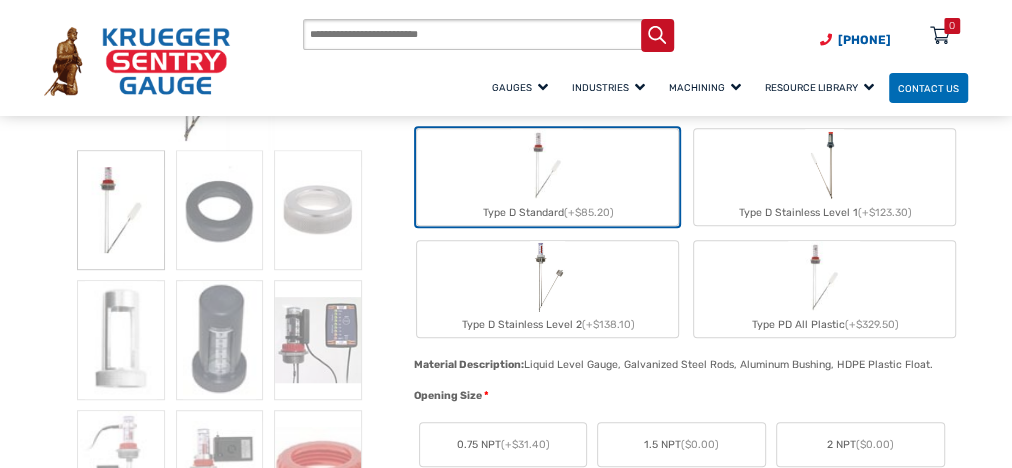 scroll, scrollTop: 560, scrollLeft: 0, axis: vertical 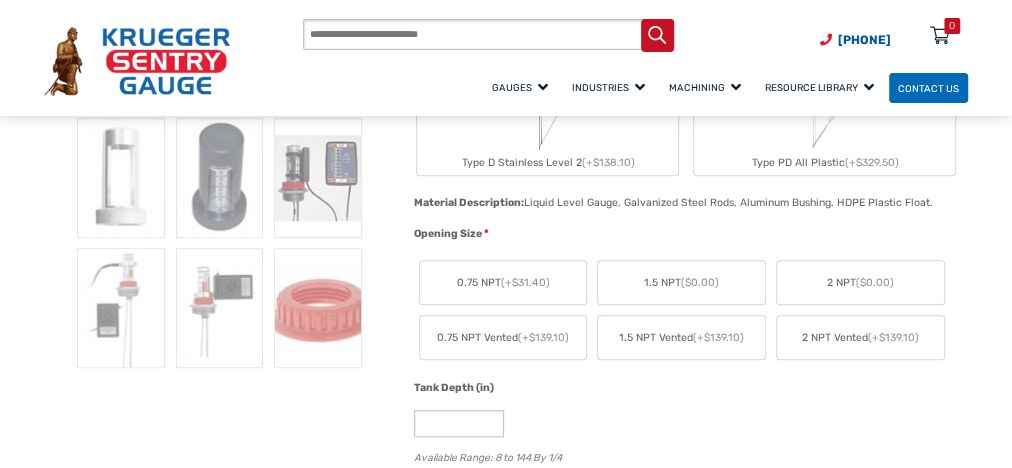 click on "0.75 NPT  (+$31.40)" at bounding box center [502, 283] 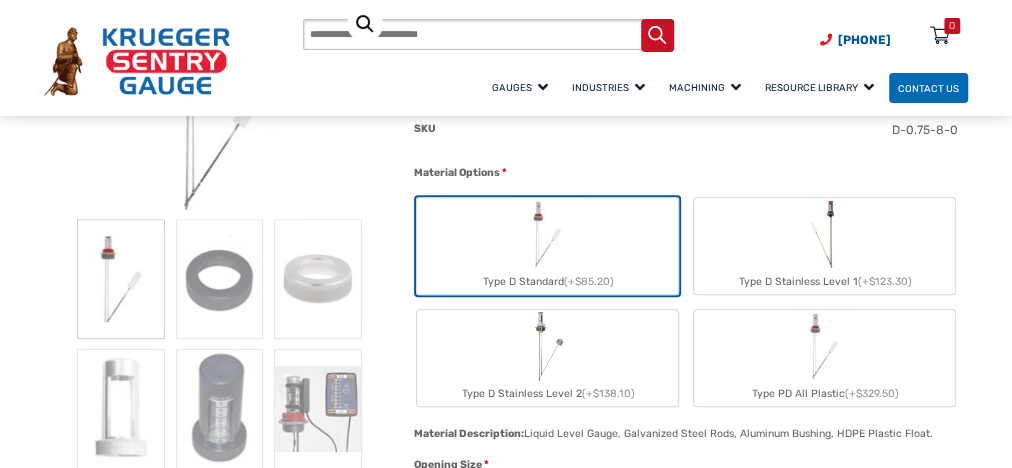 scroll, scrollTop: 560, scrollLeft: 0, axis: vertical 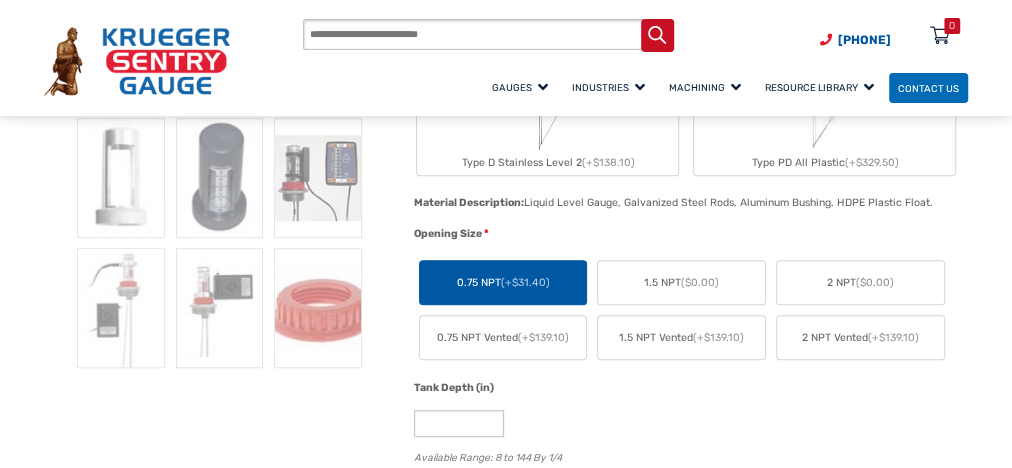 click on "0.75 NPT  (+$31.40)" at bounding box center (502, 283) 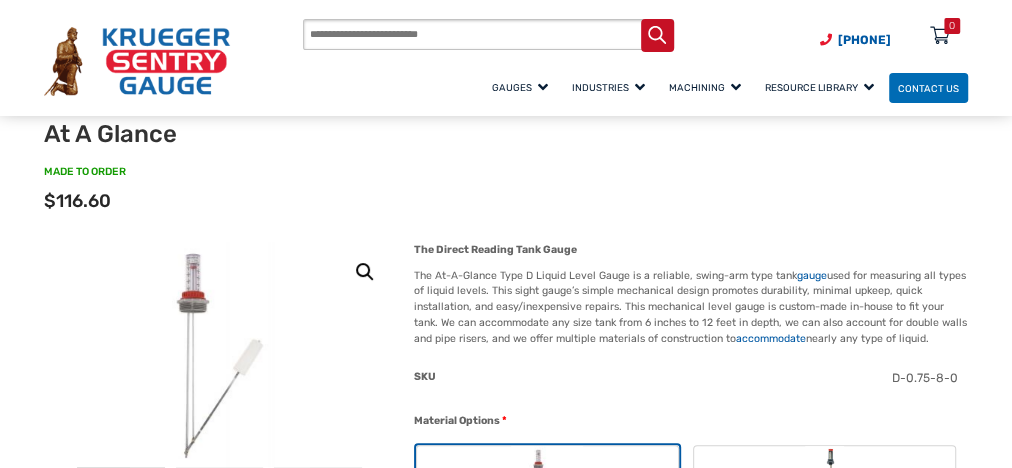 scroll, scrollTop: 80, scrollLeft: 0, axis: vertical 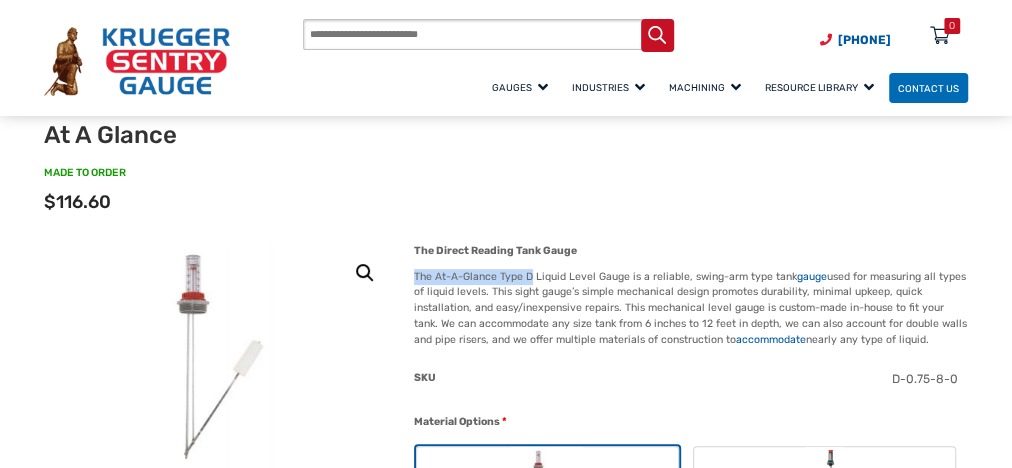 drag, startPoint x: 413, startPoint y: 277, endPoint x: 529, endPoint y: 277, distance: 116 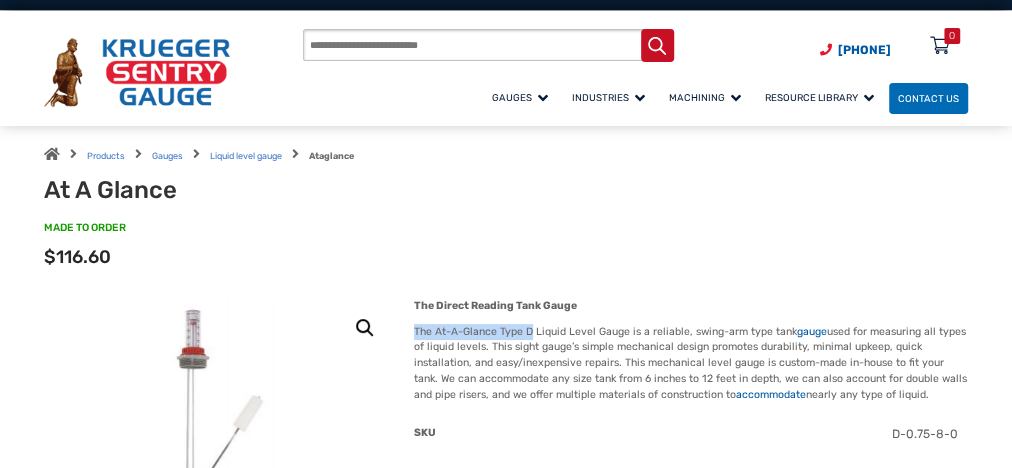 scroll, scrollTop: 0, scrollLeft: 0, axis: both 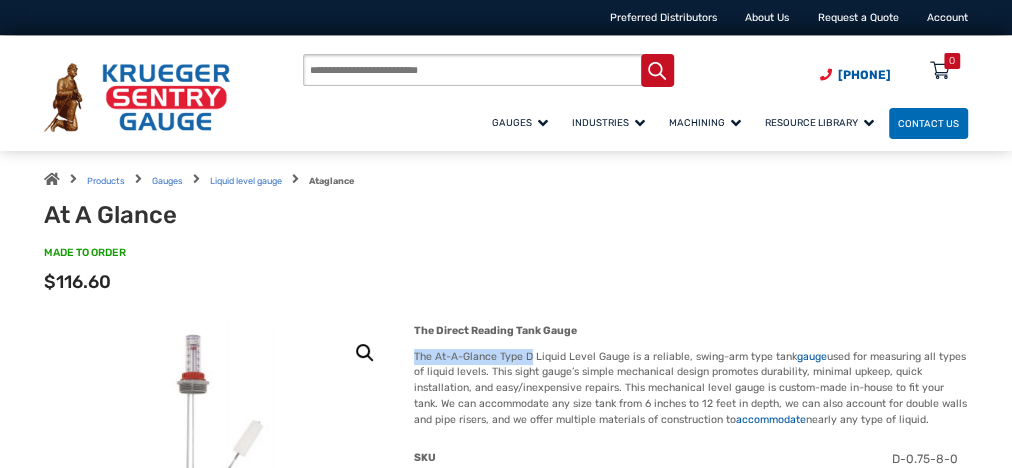 drag, startPoint x: 625, startPoint y: 356, endPoint x: 412, endPoint y: 360, distance: 213.03755 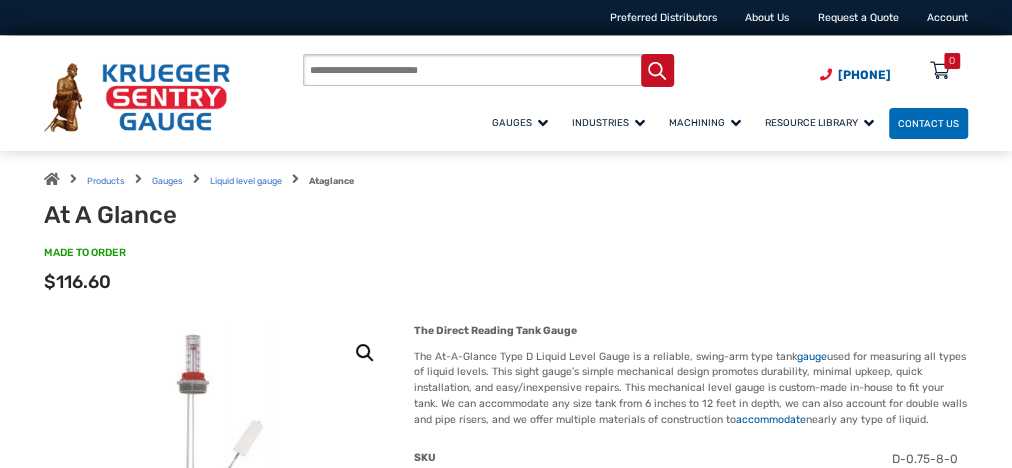 click on "🔍
At A Glance $ 0.00
The Direct Reading Tank Gauge
The At-A-Glance Type D Liquid Level Gauge is a reliable, swing-arm type tank  gauge  used for measuring all types of liquid levels. This sight gauge’s simple mechanical design promotes durability, minimal upkeep, quick installation, and easy/inexpensive repairs. This mechanical level gauge is custom-made in-house to fit your tank. We can accommodate any size tank from 6 inches to 12 feet in depth, we can also account for double walls and pipe risers, and we offer multiple materials of construction to  accommodate  nearly any type of liquid.
Hidden
8.00
SKU
D-0.75-8-0
Material Options   * Type D Standard  (+$85.20) Type D Stainless Level 1  (+$123.30) Type D Stainless Level 2  (+$138.10) Type PD All Plastic  (+$329.50) Material Description:
Liquid Level Gauge, Galvanized Steel Rods, Aluminum Bushing, HDPE Plastic Float. Material Description: Material Description:   *" at bounding box center (506, 1842) 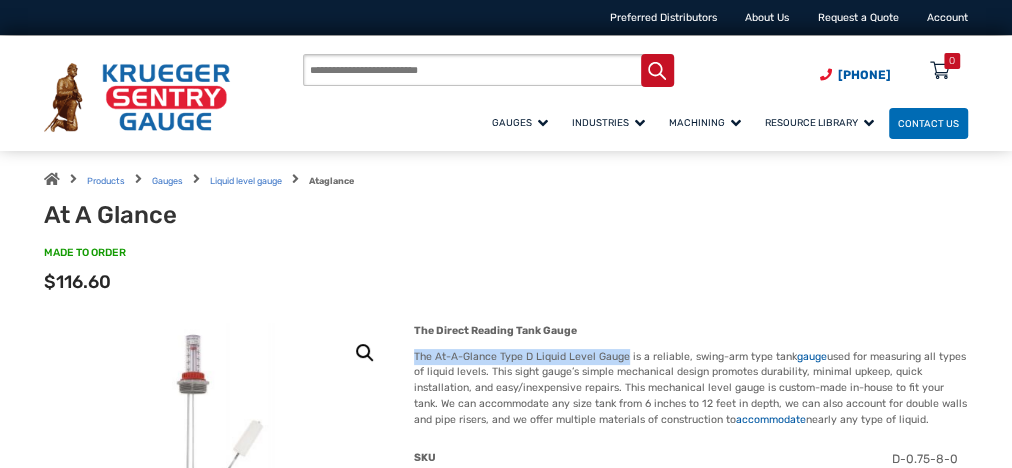 drag, startPoint x: 413, startPoint y: 357, endPoint x: 625, endPoint y: 352, distance: 212.05896 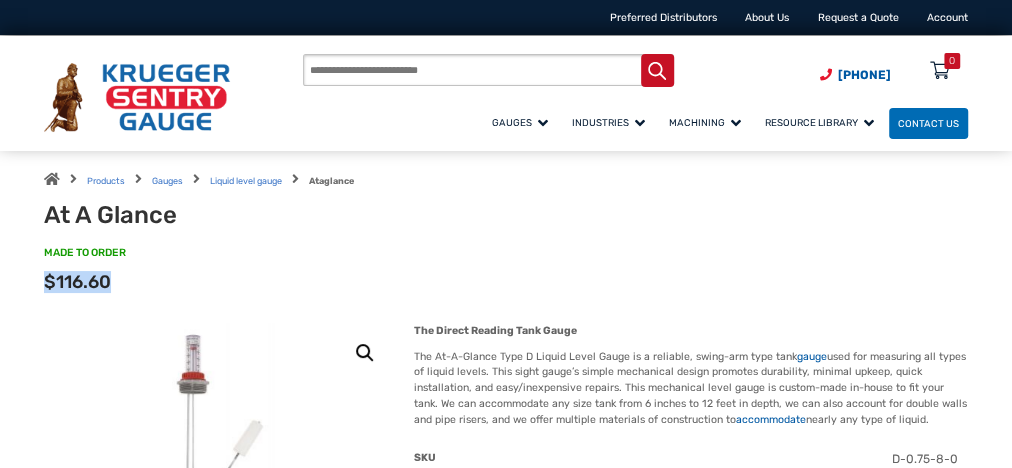 drag, startPoint x: 111, startPoint y: 276, endPoint x: 48, endPoint y: 274, distance: 63.03174 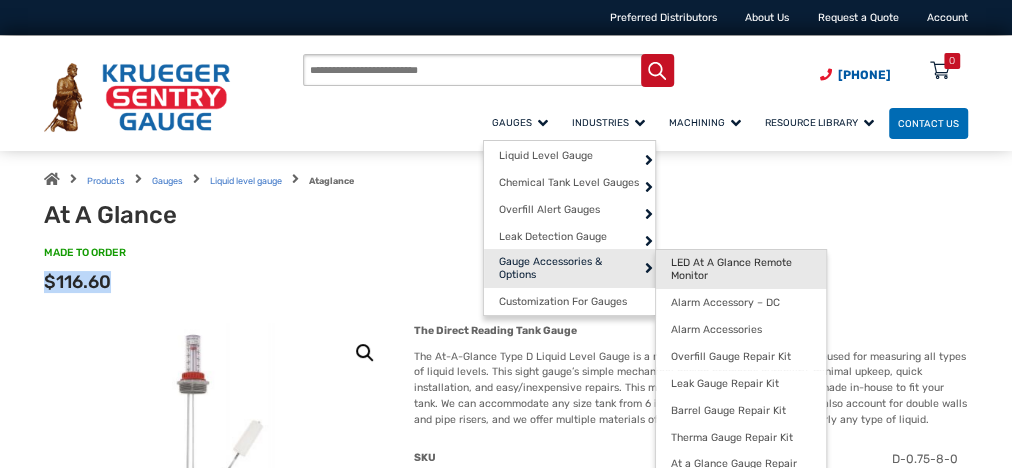 click on "LED At A Glance Remote Monitor" at bounding box center [741, 269] 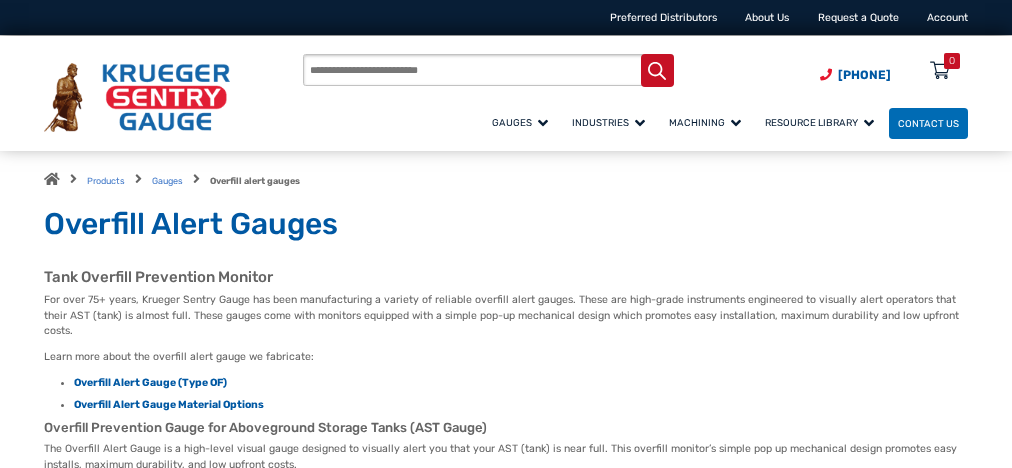 scroll, scrollTop: 0, scrollLeft: 0, axis: both 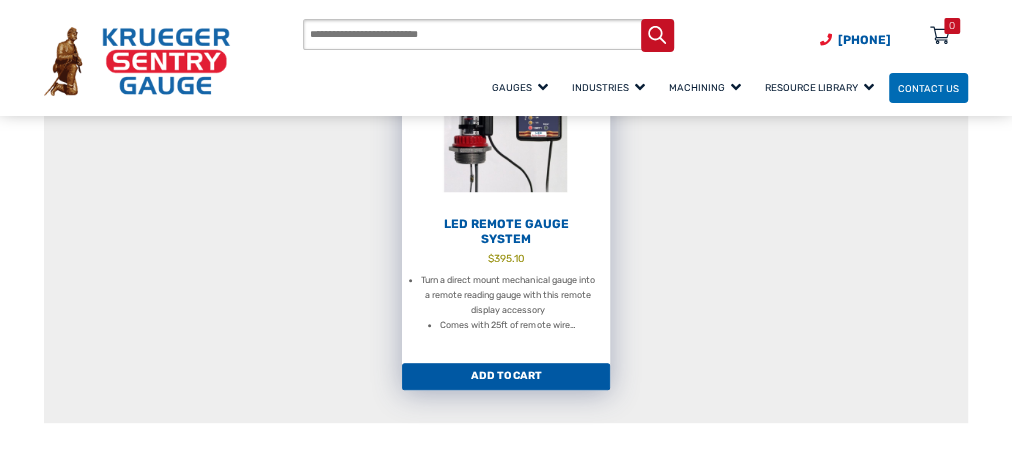 click on "Turn a direct mount mechanical gauge into a remote reading gauge with this remote display accessory" at bounding box center (508, 295) 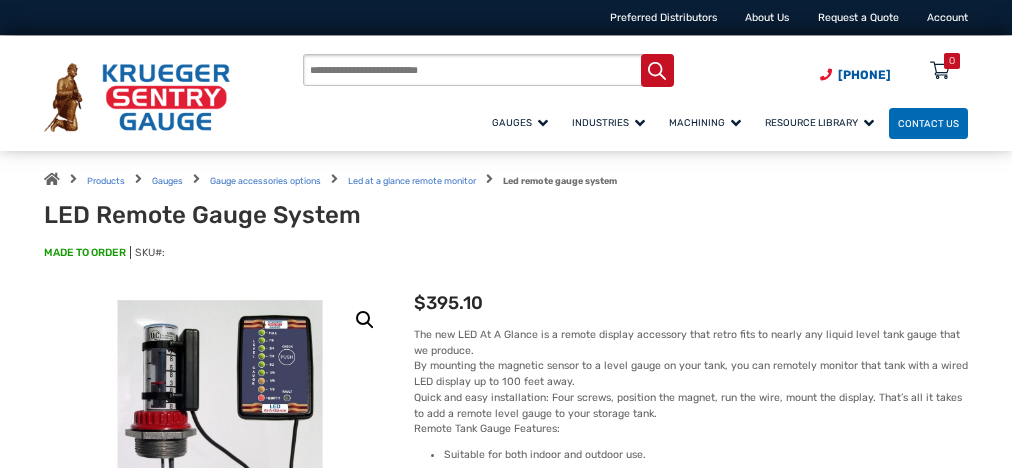 scroll, scrollTop: 0, scrollLeft: 0, axis: both 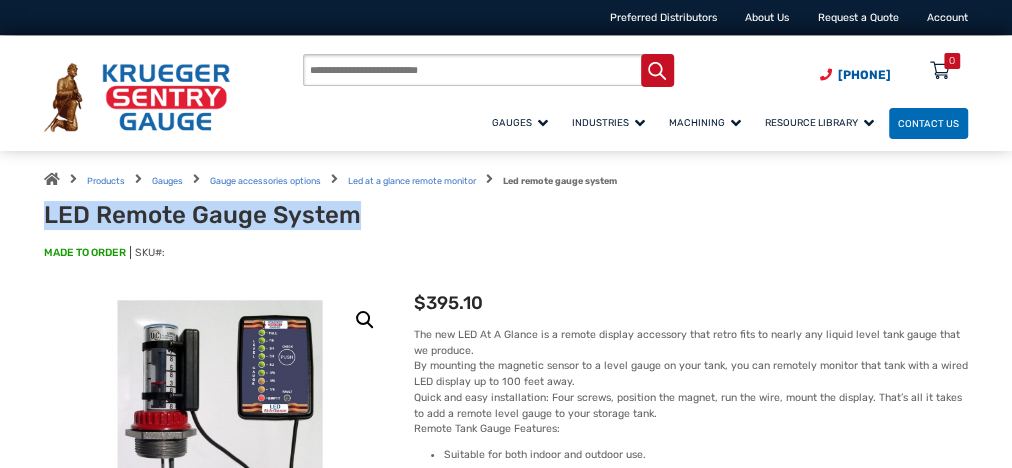 drag, startPoint x: 45, startPoint y: 210, endPoint x: 368, endPoint y: 220, distance: 323.15475 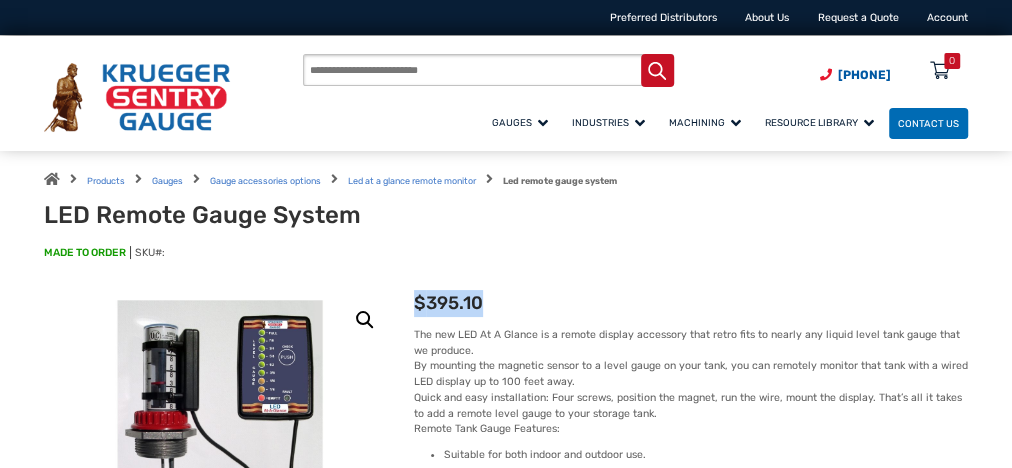 drag, startPoint x: 416, startPoint y: 302, endPoint x: 496, endPoint y: 303, distance: 80.00625 